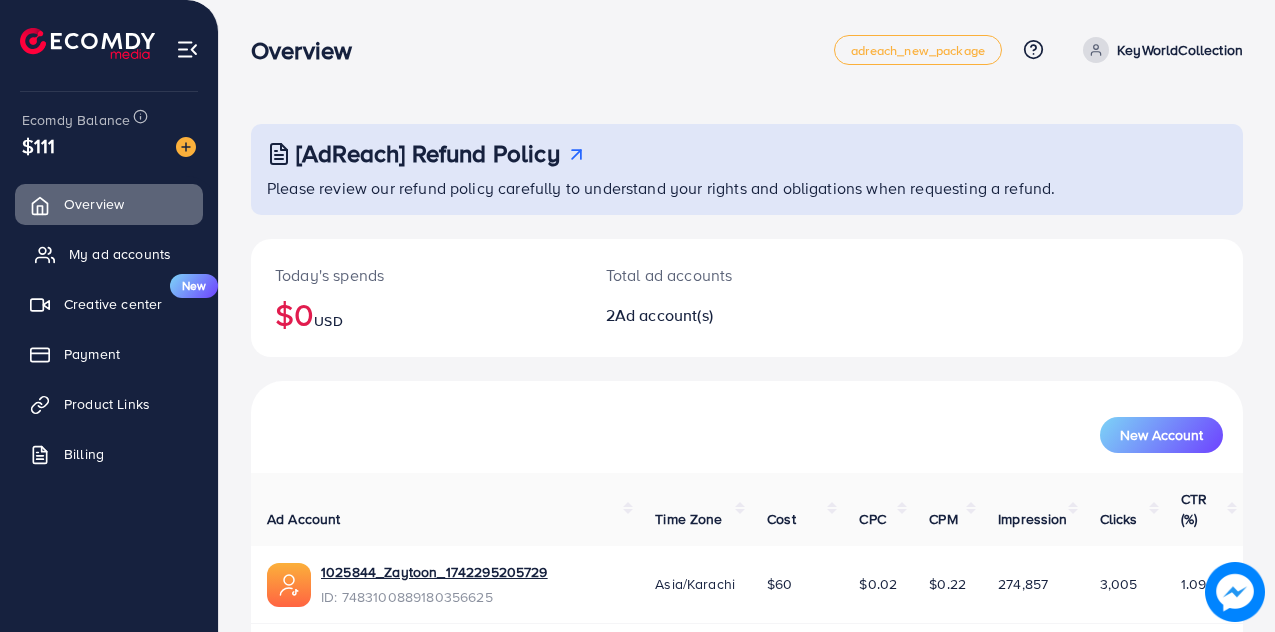 scroll, scrollTop: 114, scrollLeft: 0, axis: vertical 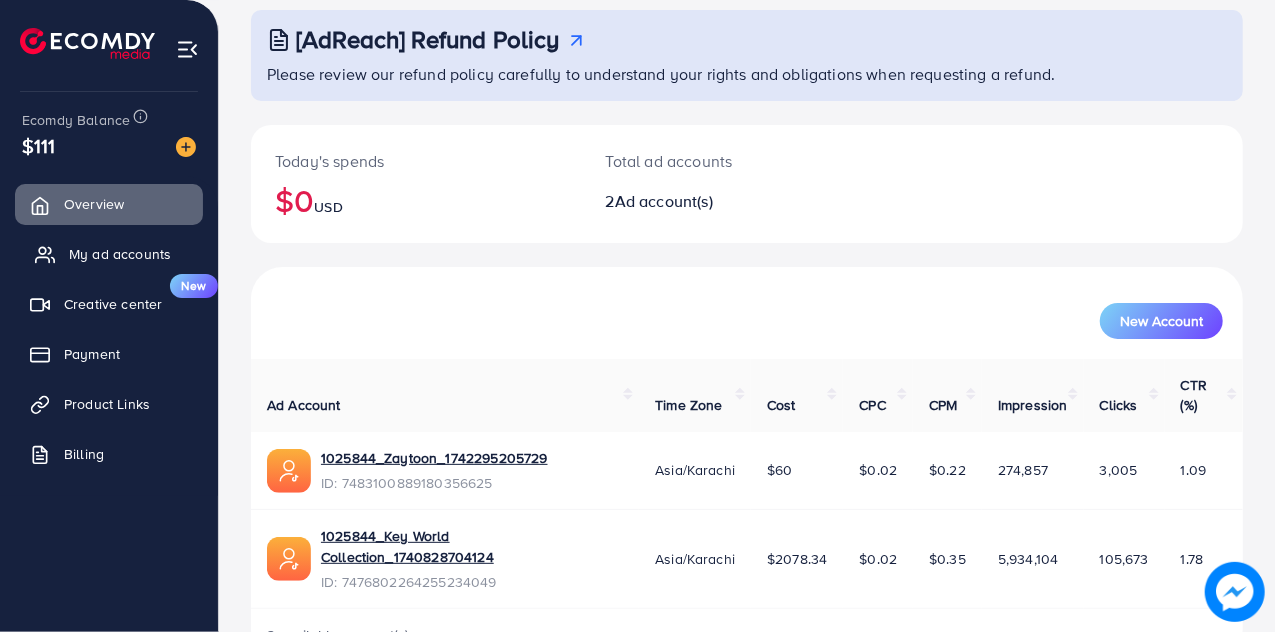 click on "My ad accounts" at bounding box center (120, 254) 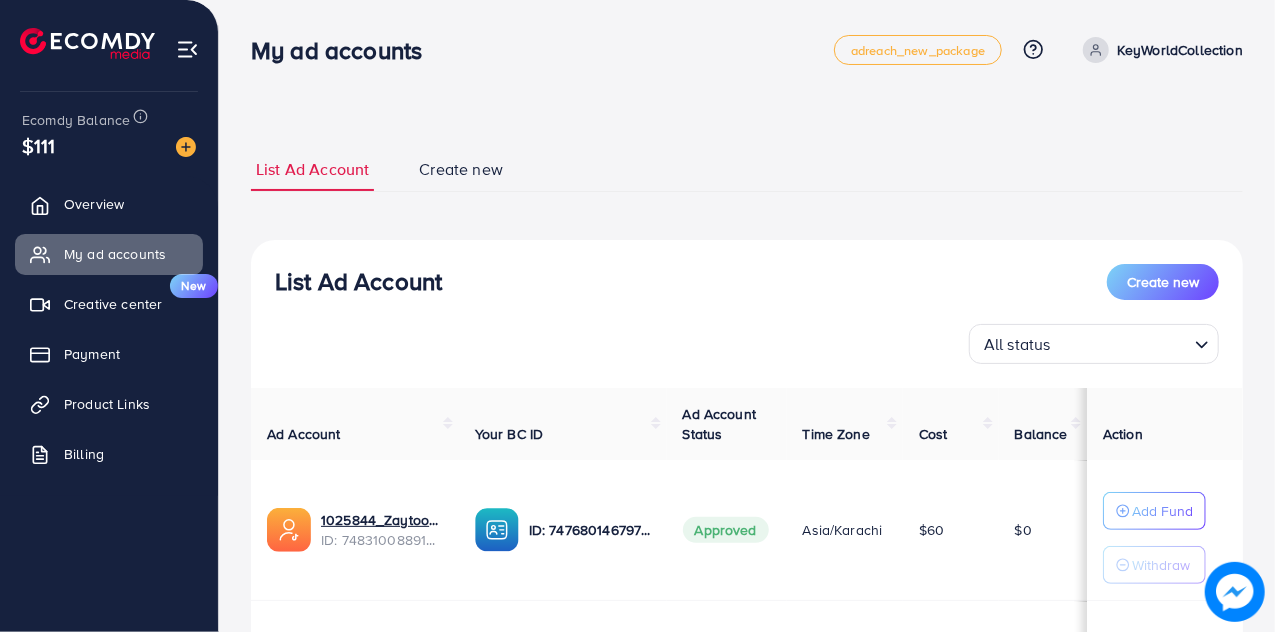 scroll, scrollTop: 250, scrollLeft: 0, axis: vertical 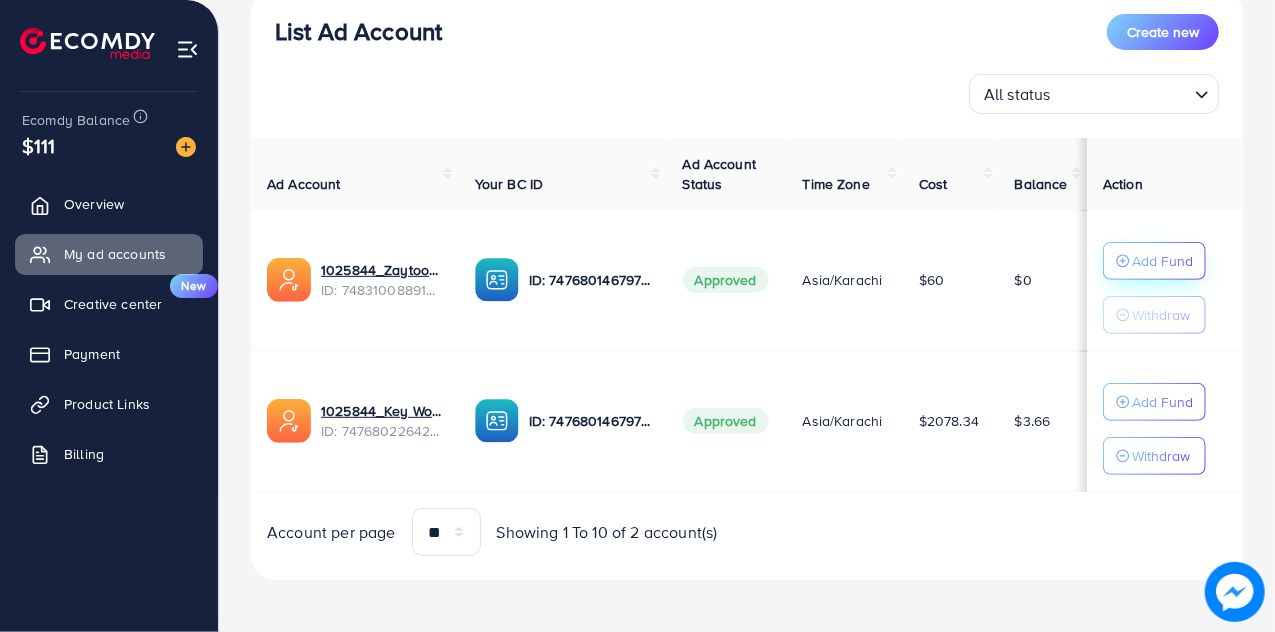 click on "Add Fund" at bounding box center [1162, 261] 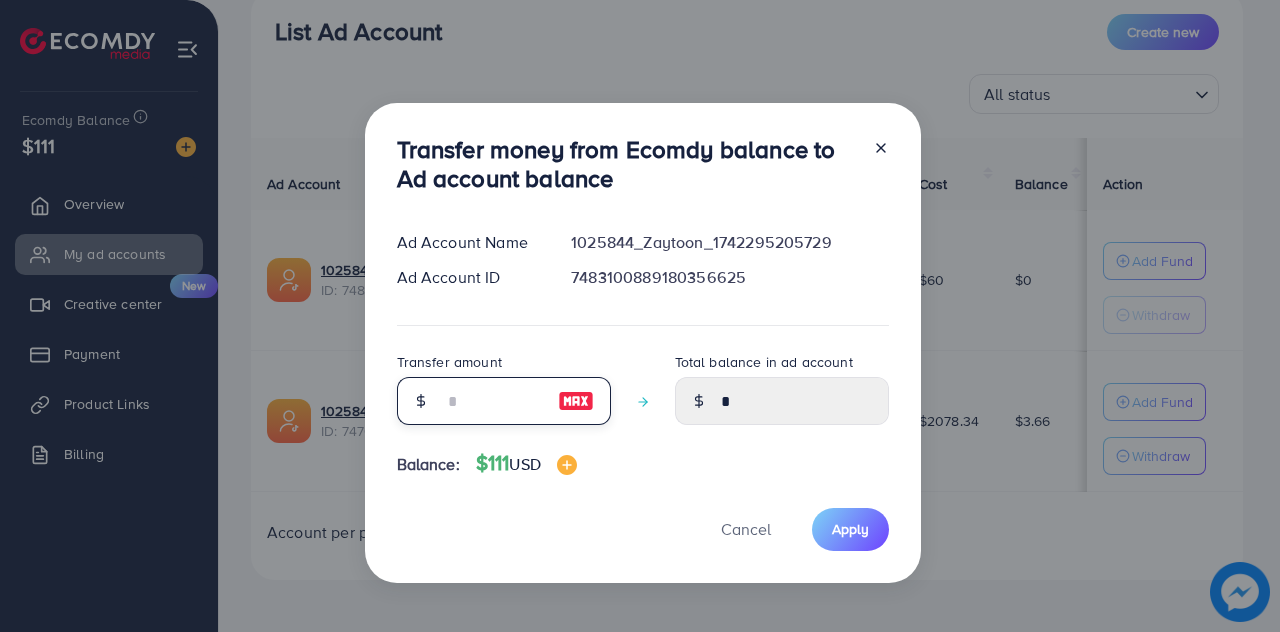 click at bounding box center [493, 401] 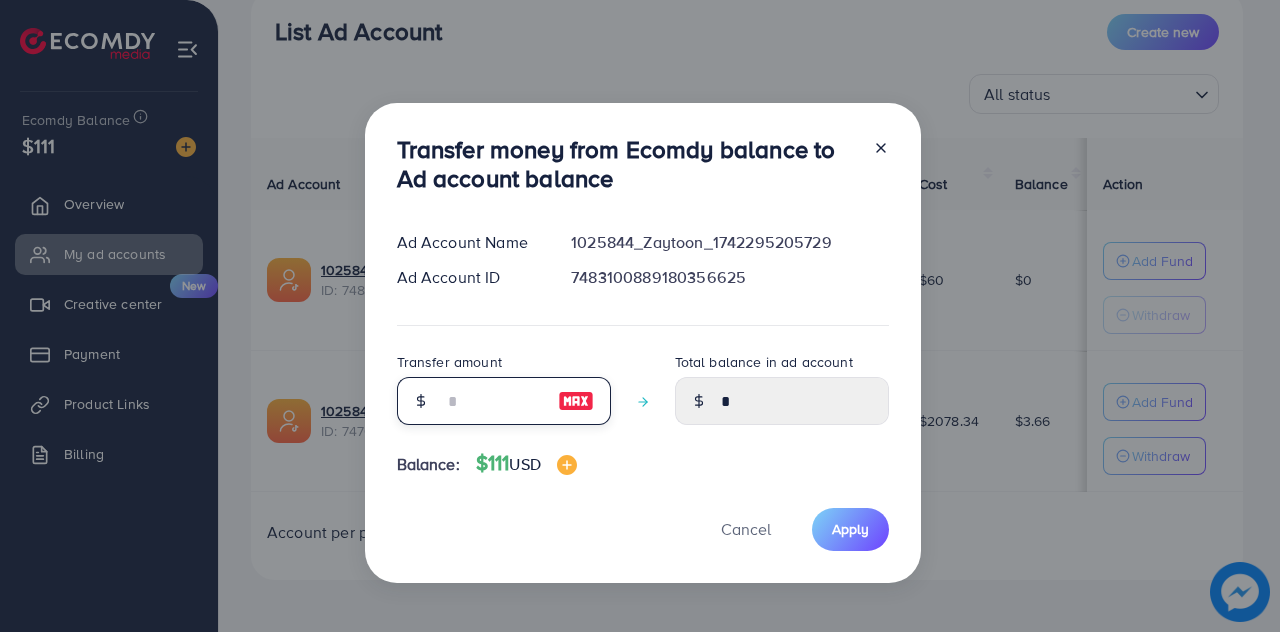 type on "**" 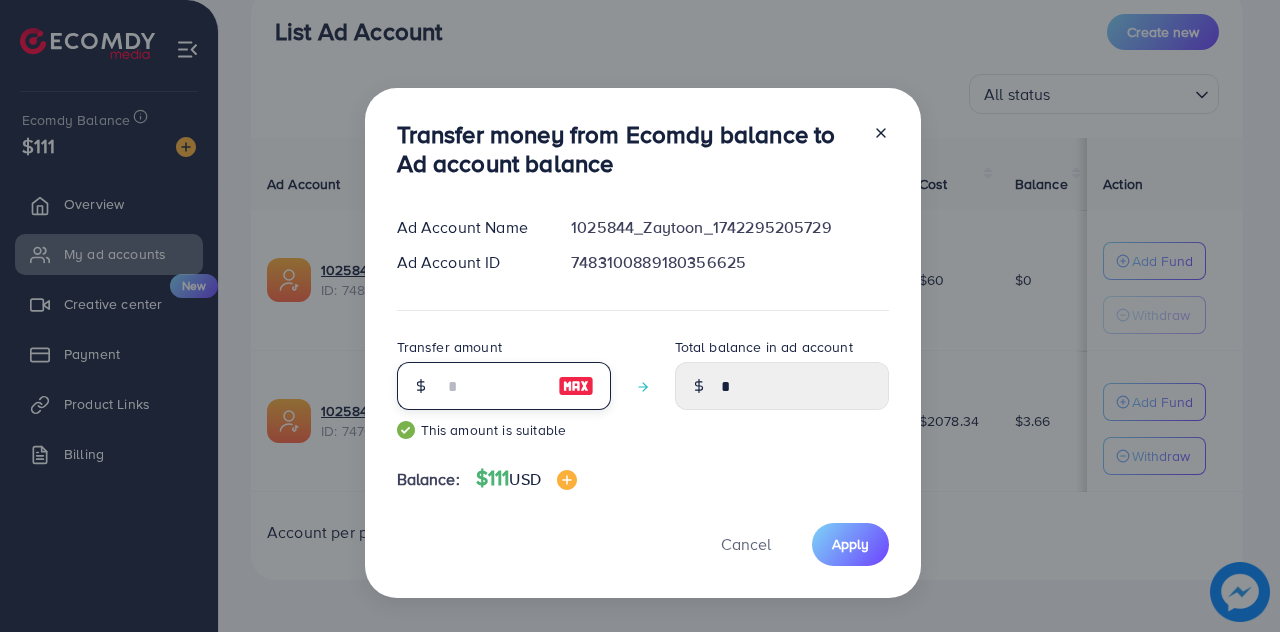 type on "*****" 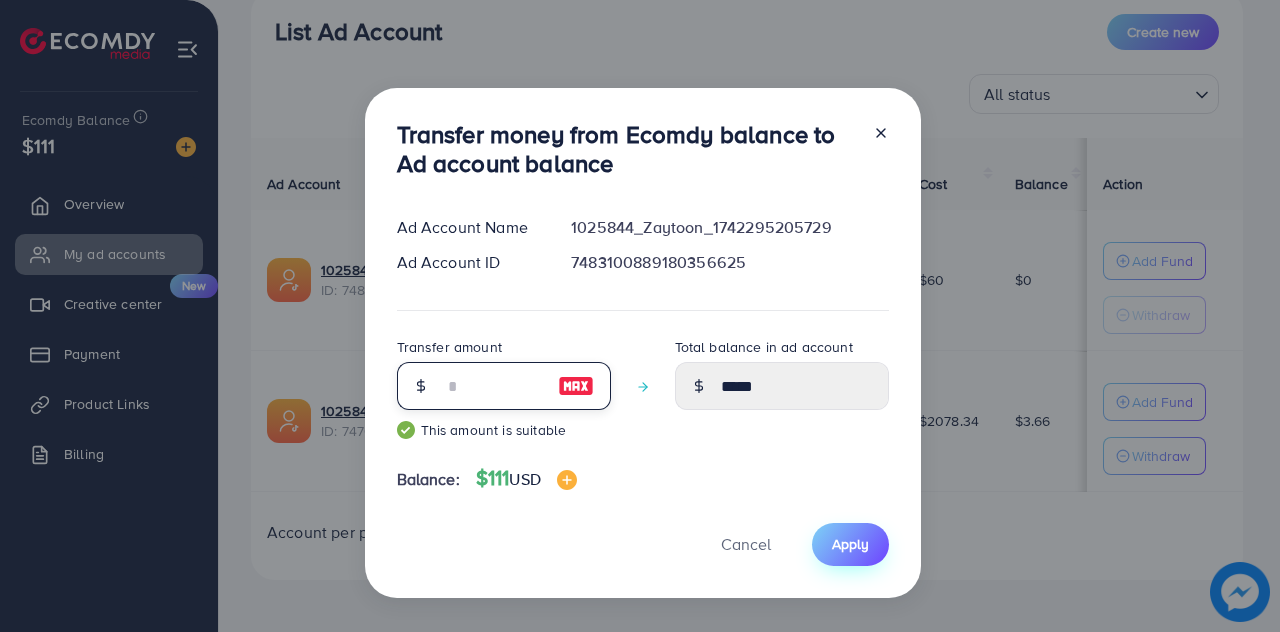 type on "**" 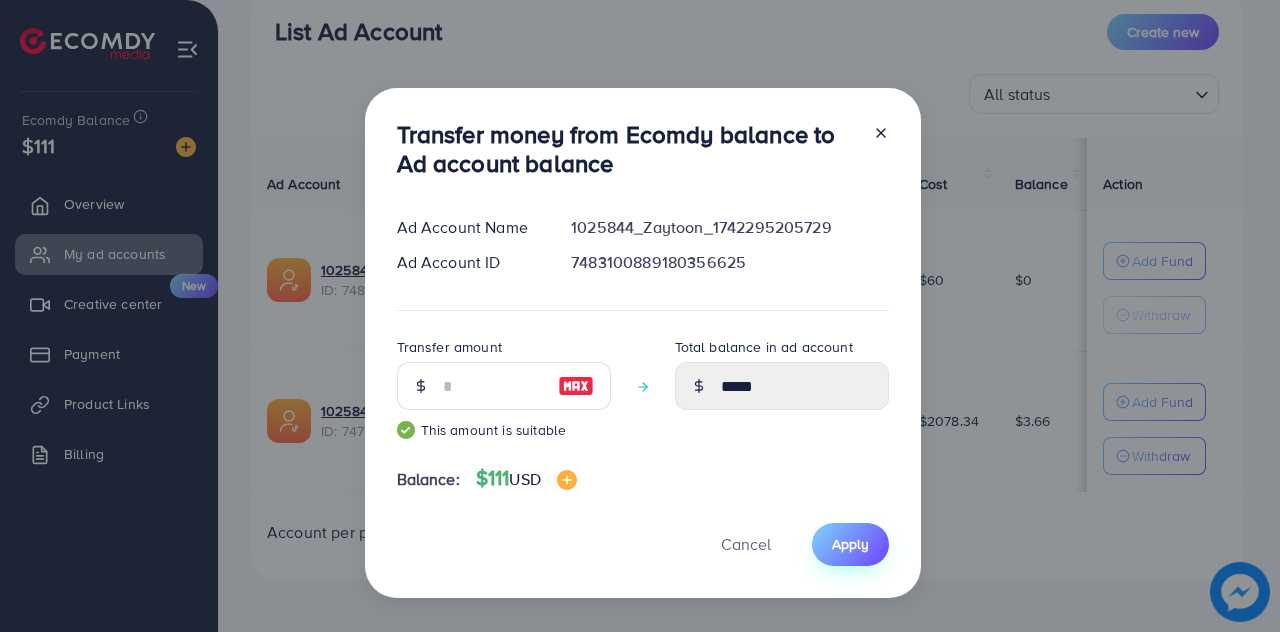 click on "Apply" at bounding box center [850, 544] 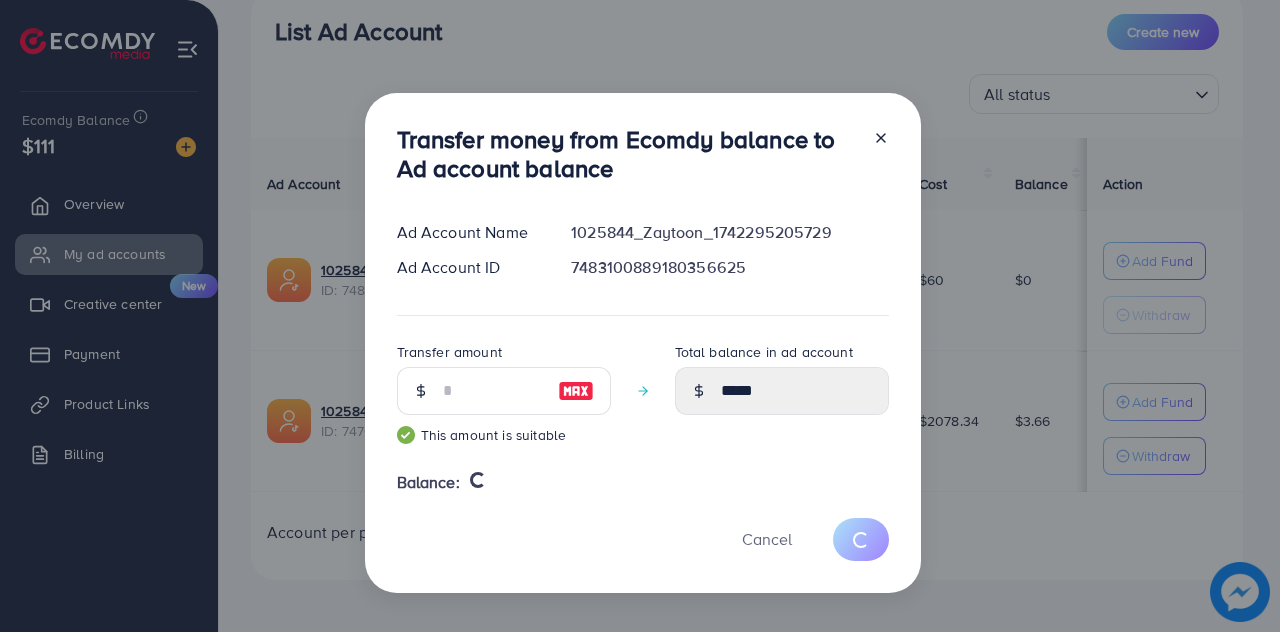 type 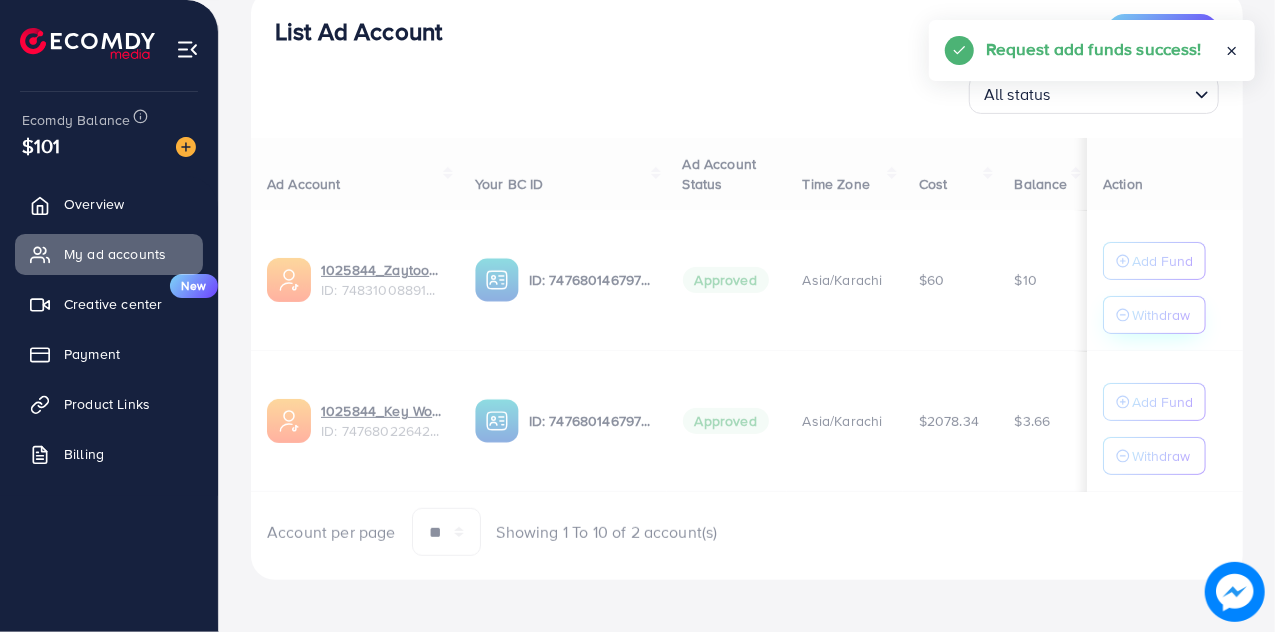 click on "Ad Account Your BC ID Ad Account Status Time Zone Cost Balance Action            [ACCOUNT_NAME]  ID: [AD_ACCOUNT_ID] ID: [AD_ACCOUNT_ID]  Approved   Asia/Karachi   $60   $10   Add Fund   Withdraw       [ACCOUNT_NAME]  ID: [AD_ACCOUNT_ID] ID: [AD_ACCOUNT_ID]  Approved   Asia/Karachi   $2078.34   $3.66   Add Fund   Withdraw           Account per page  ** ** ** ***  Showing 1 To 10 of 2 account(s)" at bounding box center (747, 347) 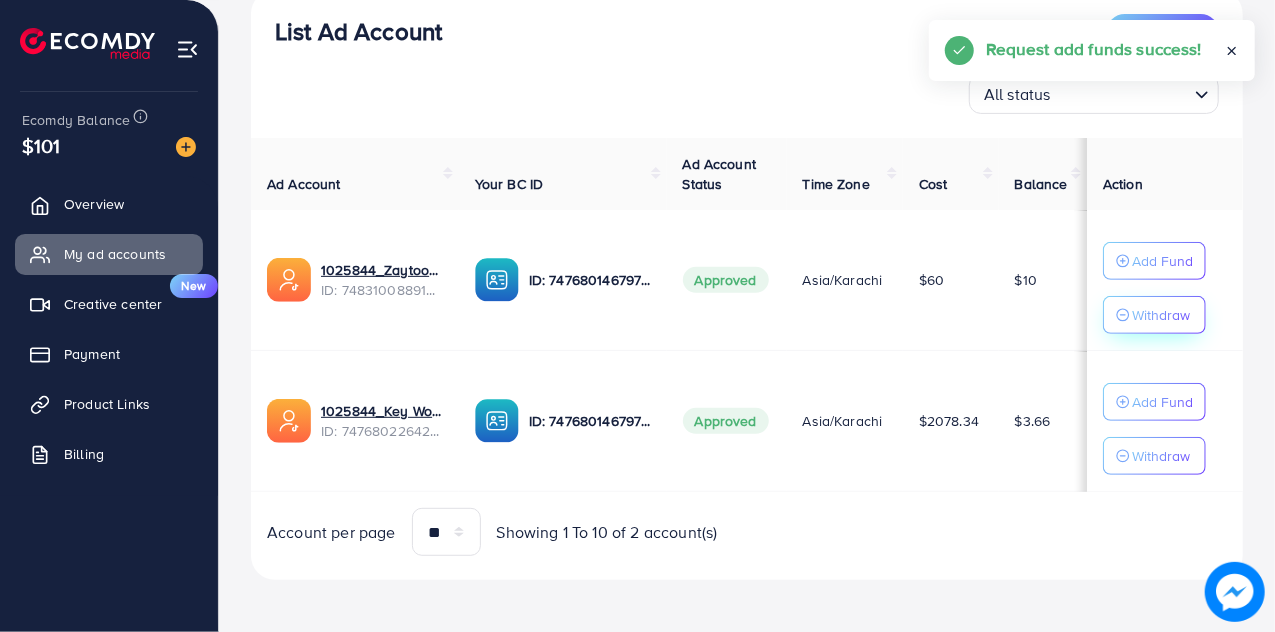 click on "Withdraw" at bounding box center (1161, 315) 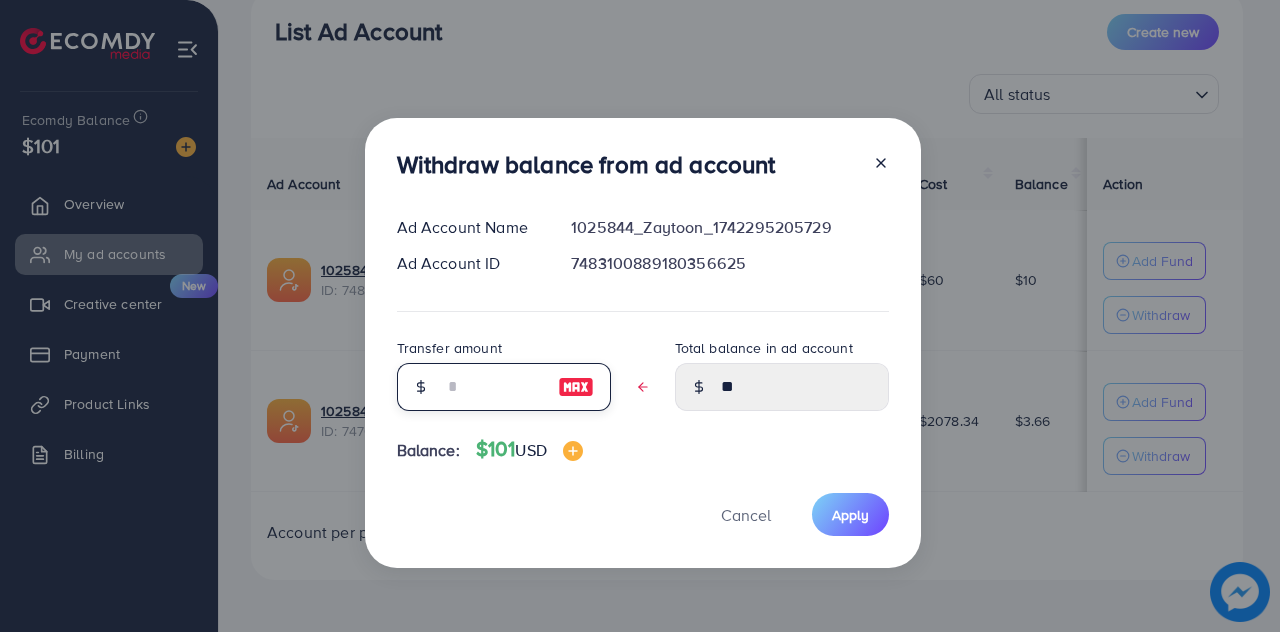 click at bounding box center [493, 387] 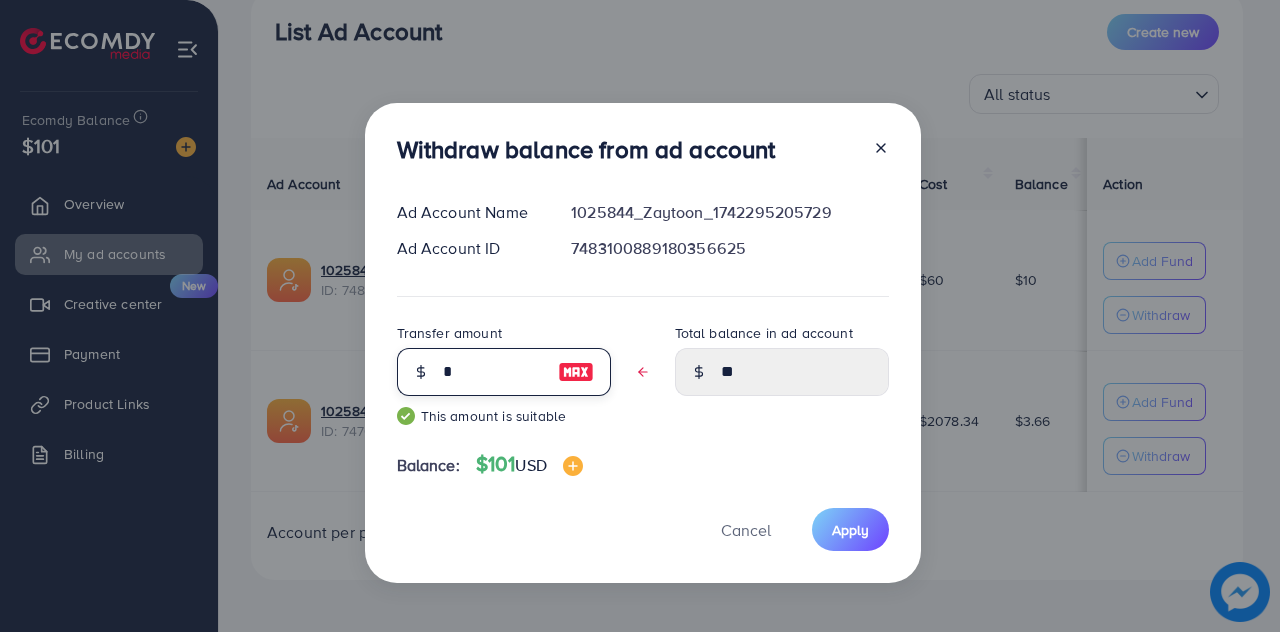 type on "****" 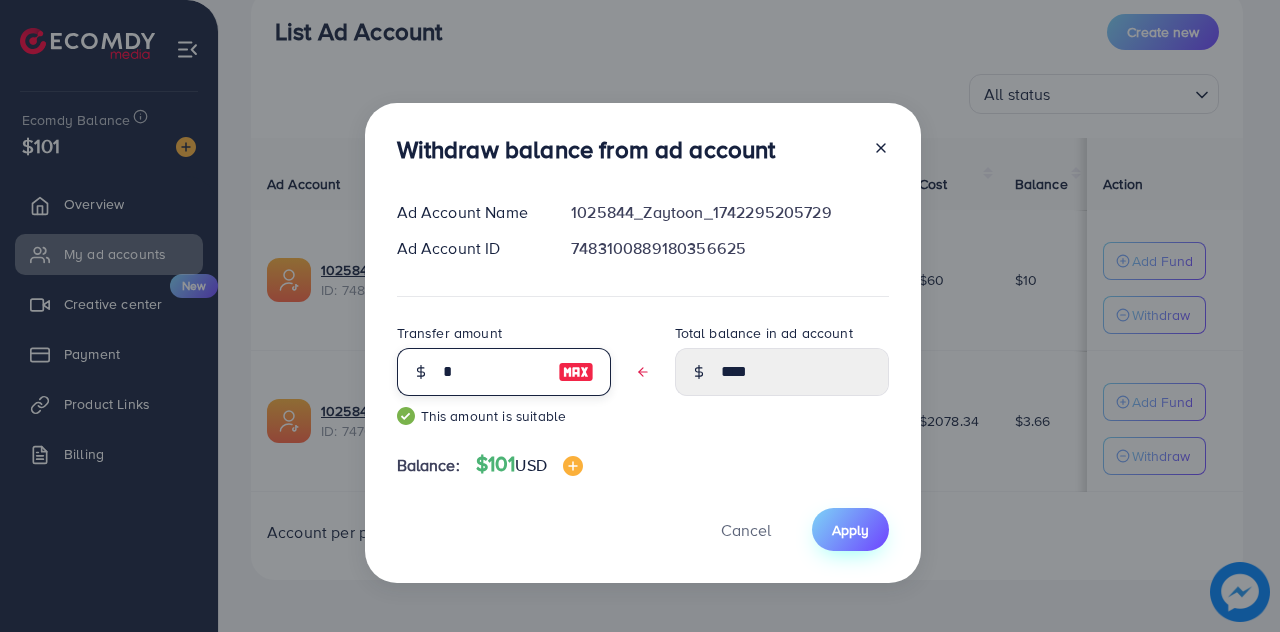 type on "*" 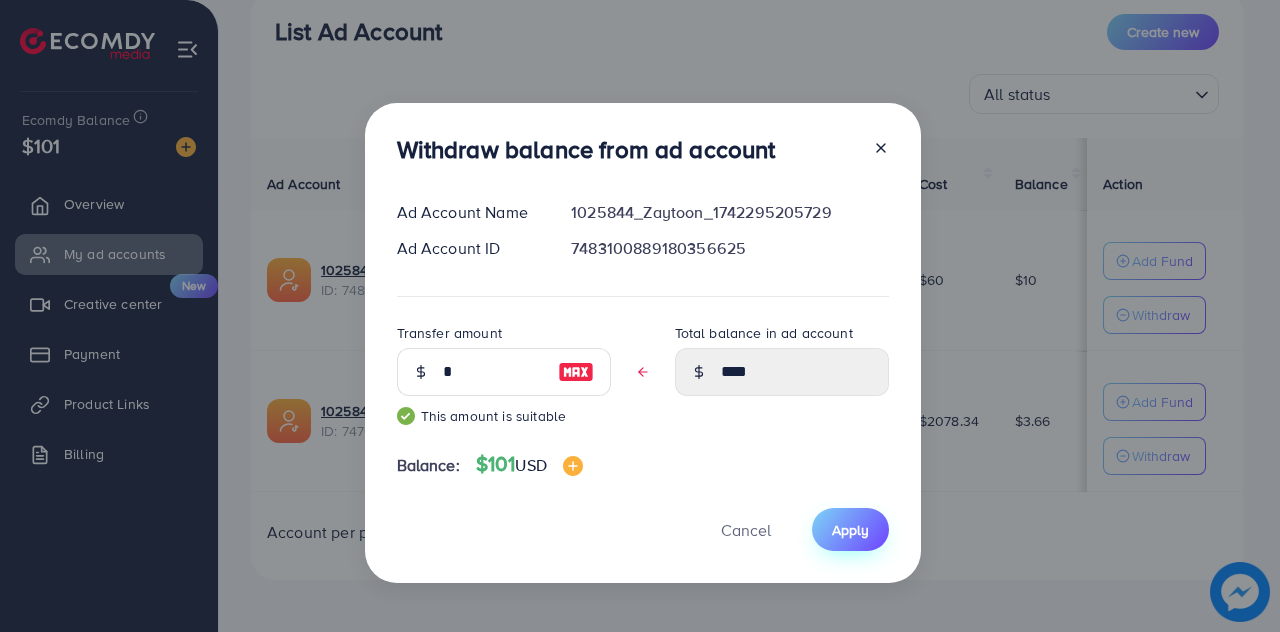 click on "Apply" at bounding box center (850, 529) 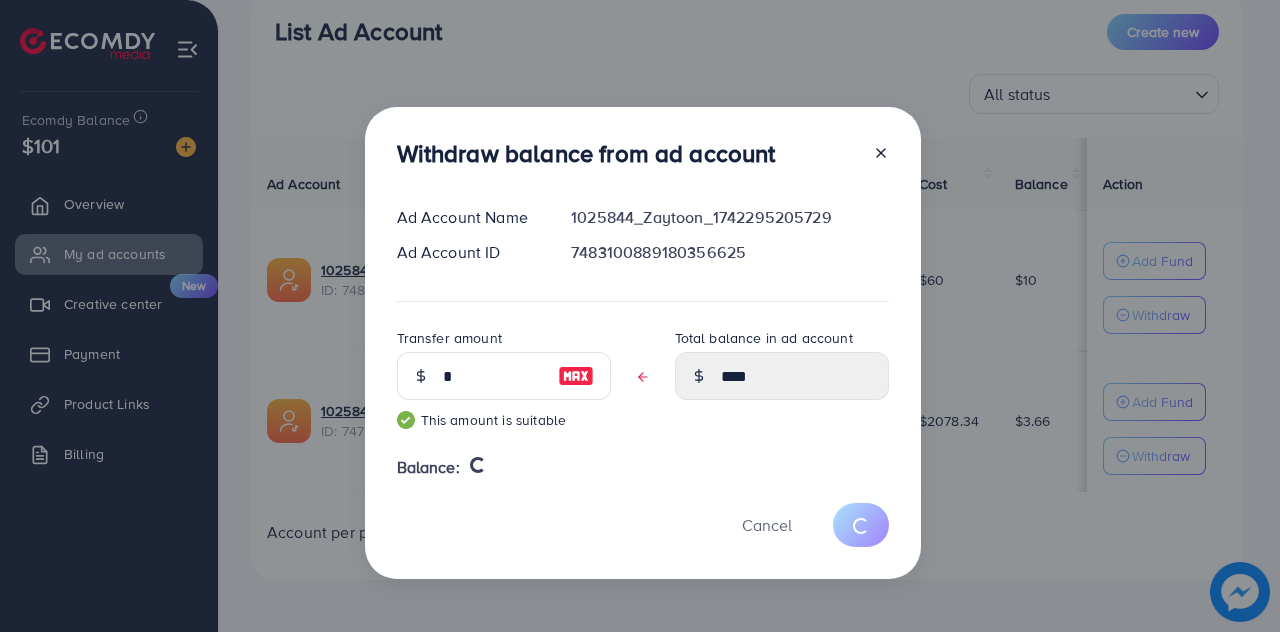 type 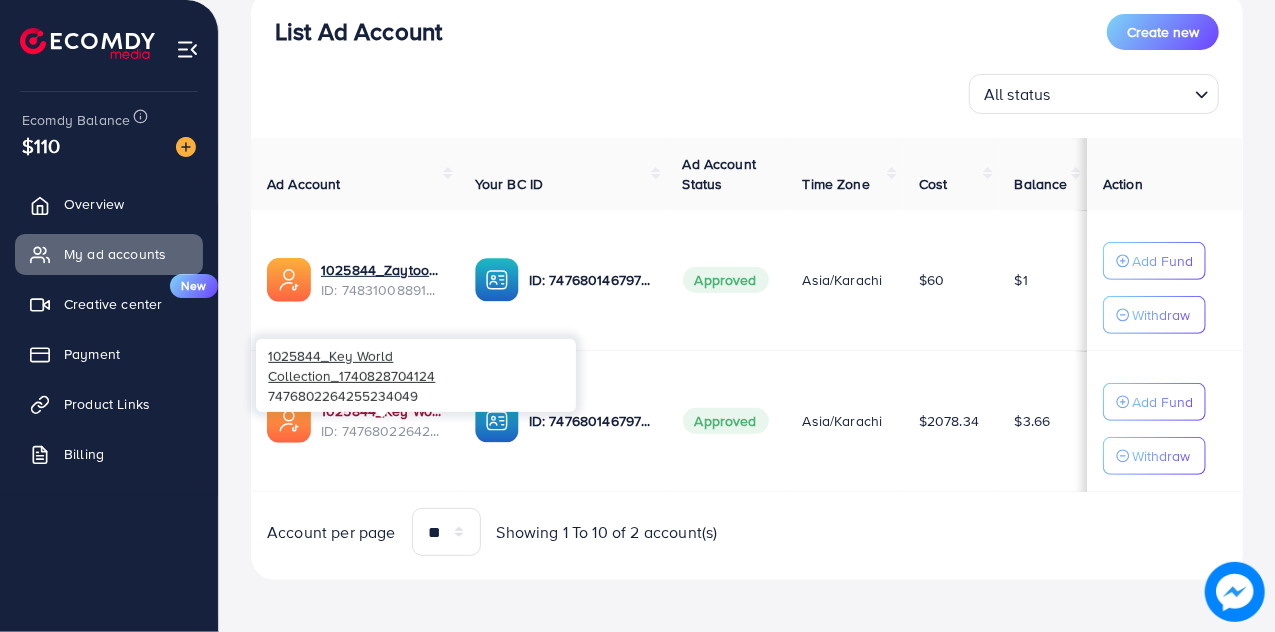 click on "1025844_Key World Collection_1740828704124" at bounding box center [382, 411] 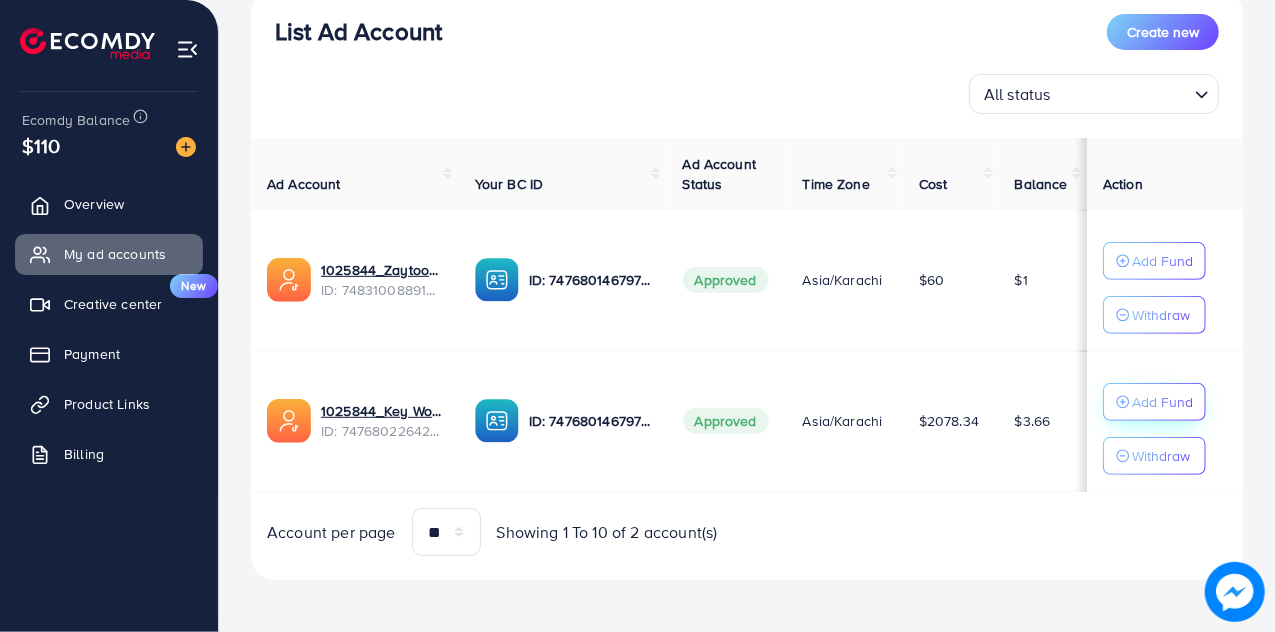 click on "Add Fund" at bounding box center [1162, 261] 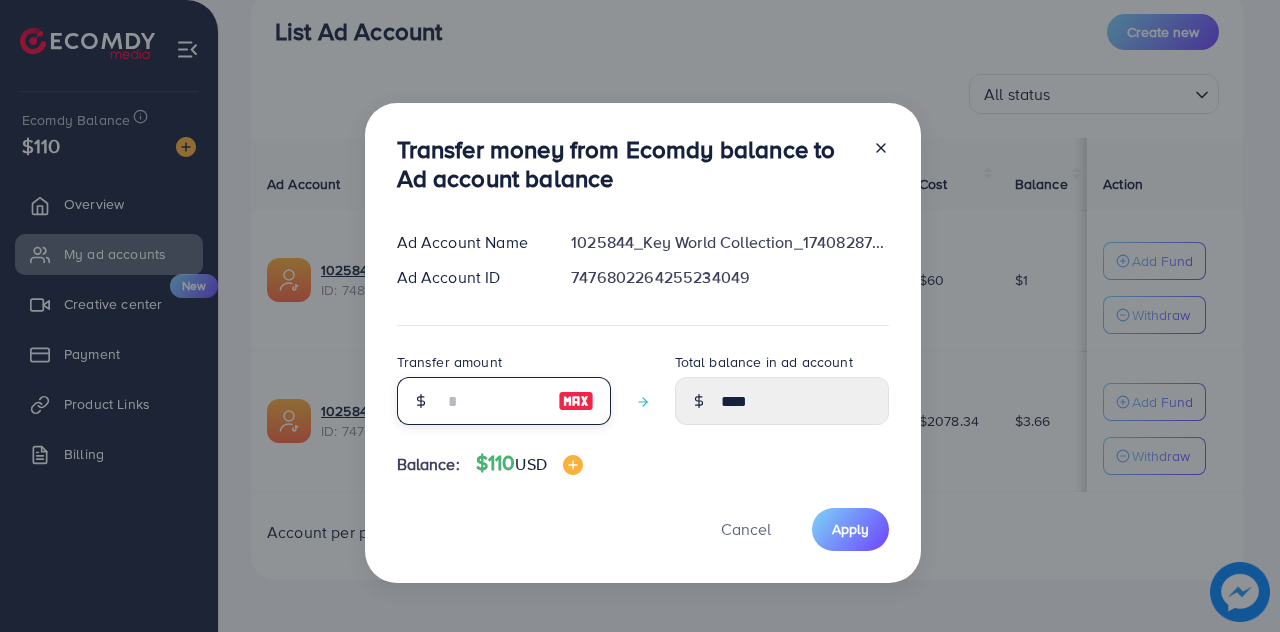 click at bounding box center [493, 401] 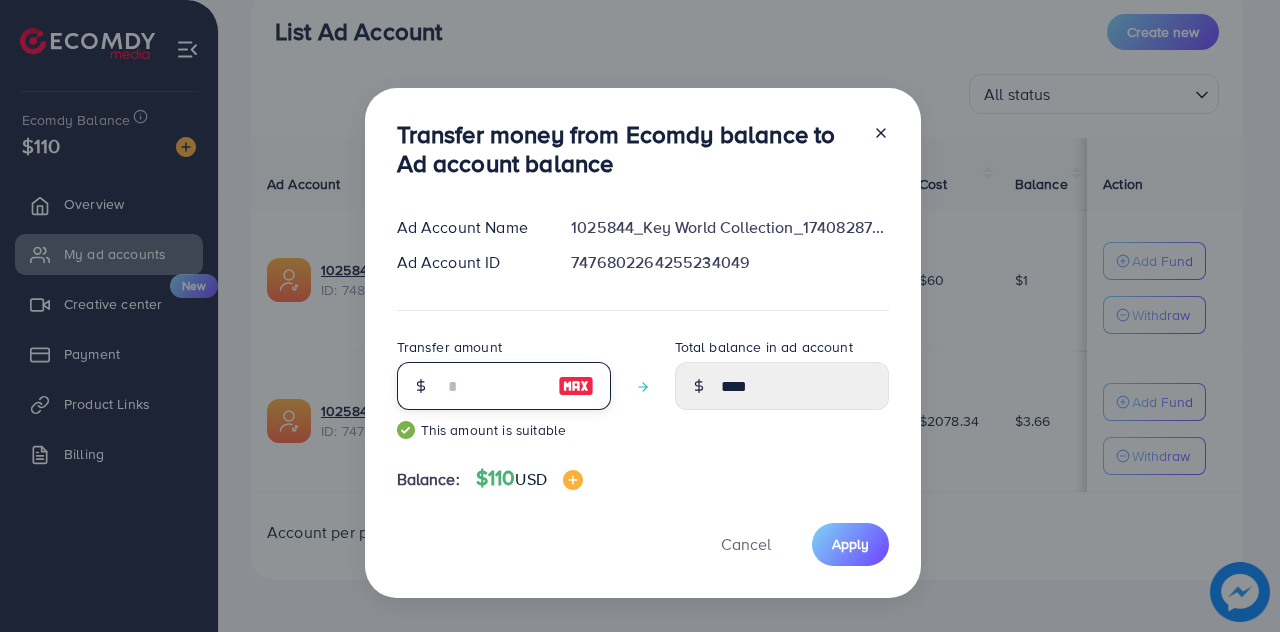 type on "*****" 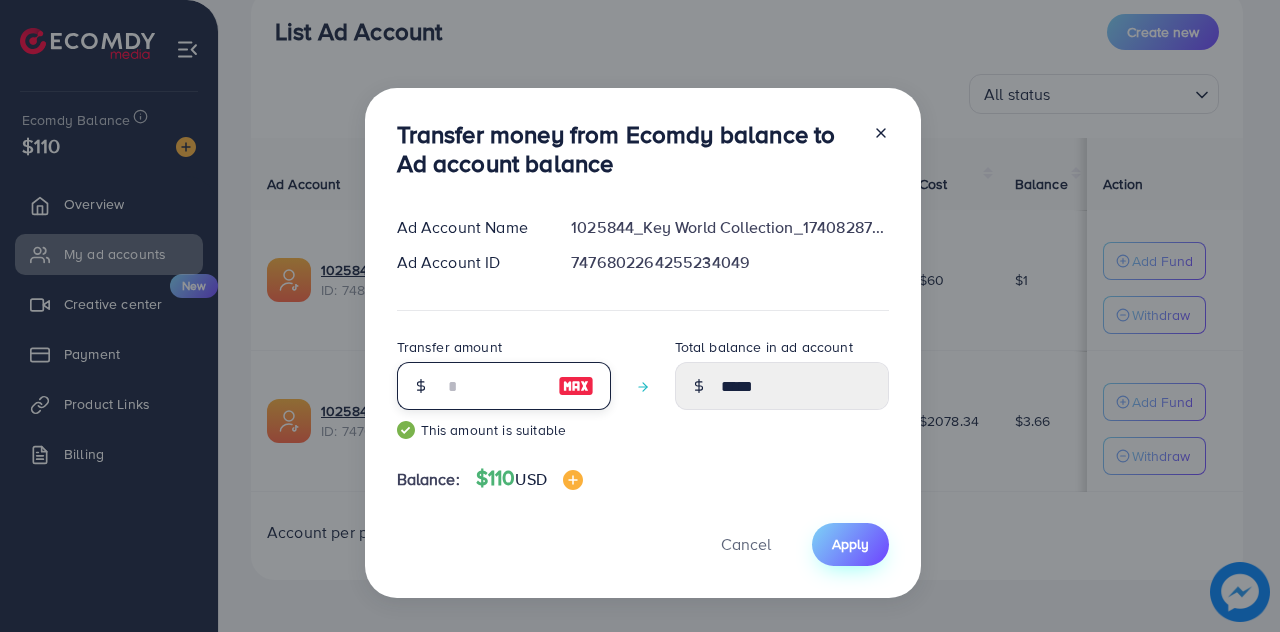 type on "**" 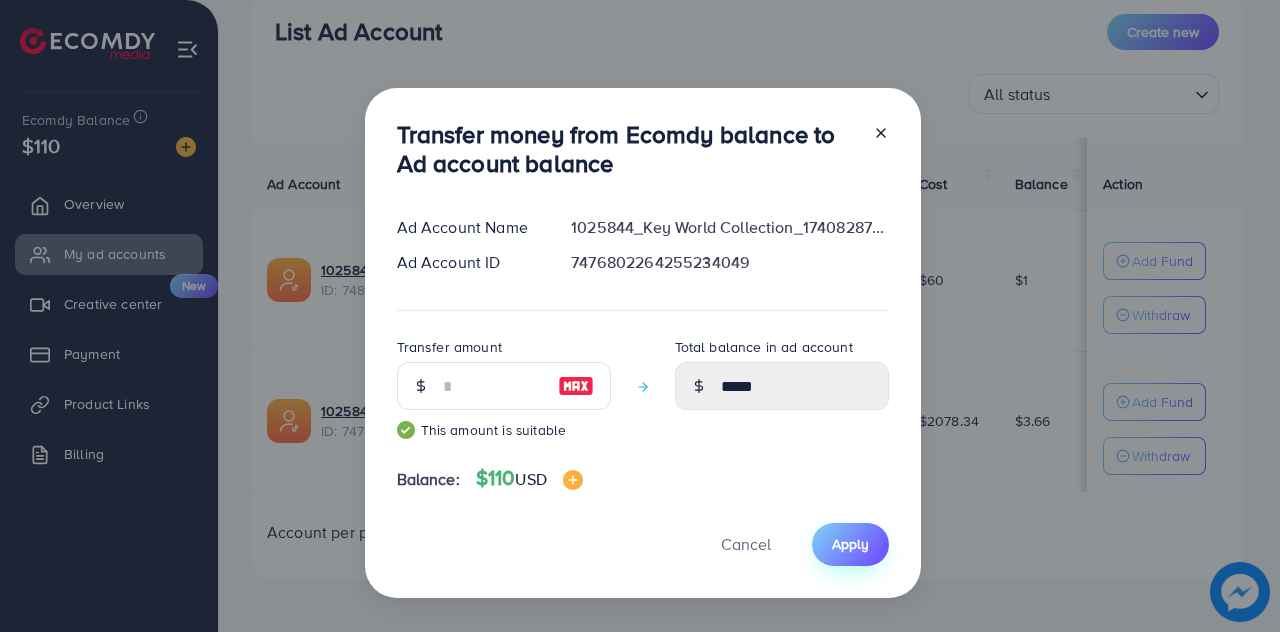 click on "Apply" at bounding box center (850, 544) 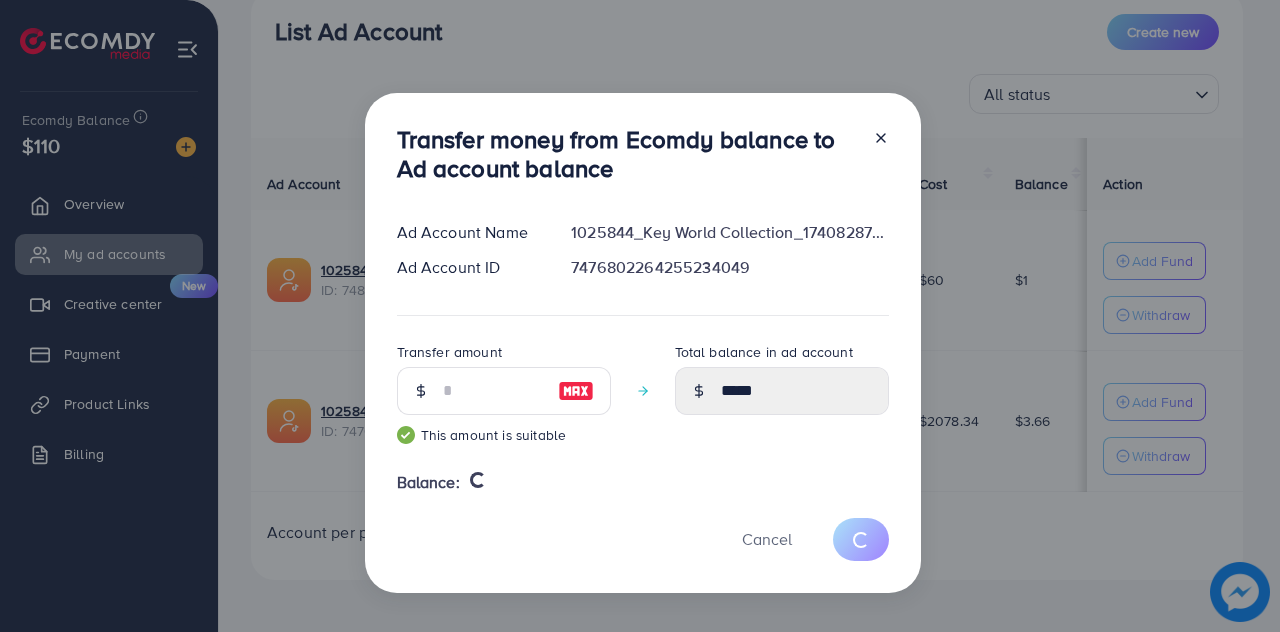 type 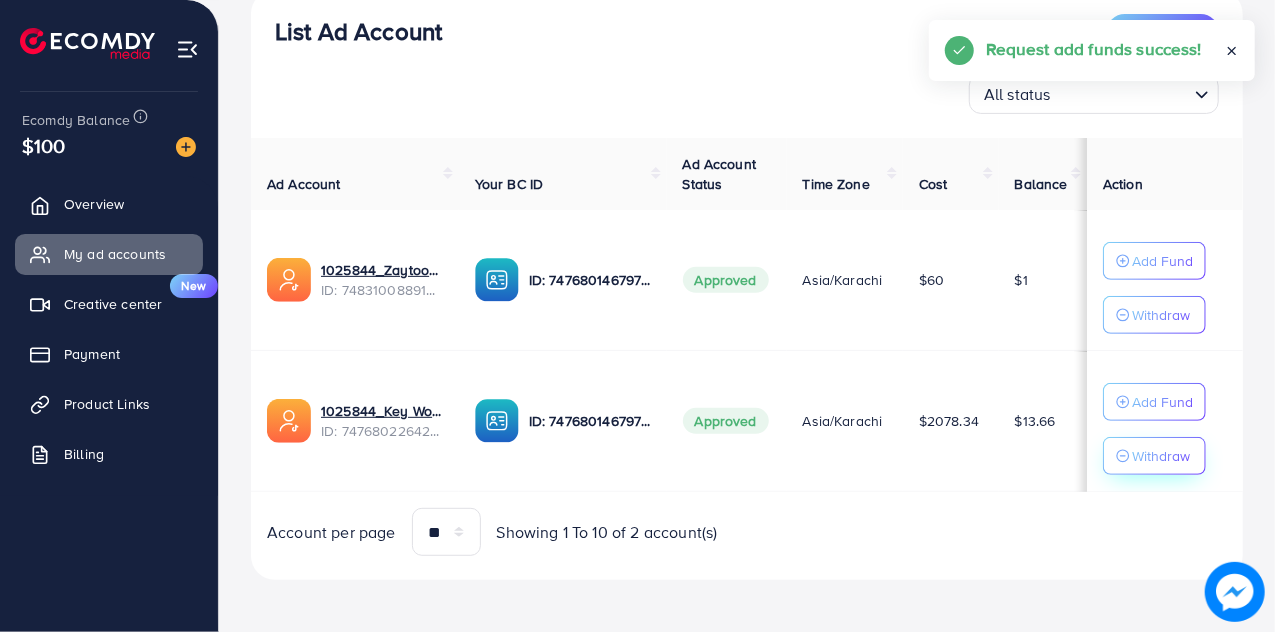 click on "Withdraw" at bounding box center (1161, 315) 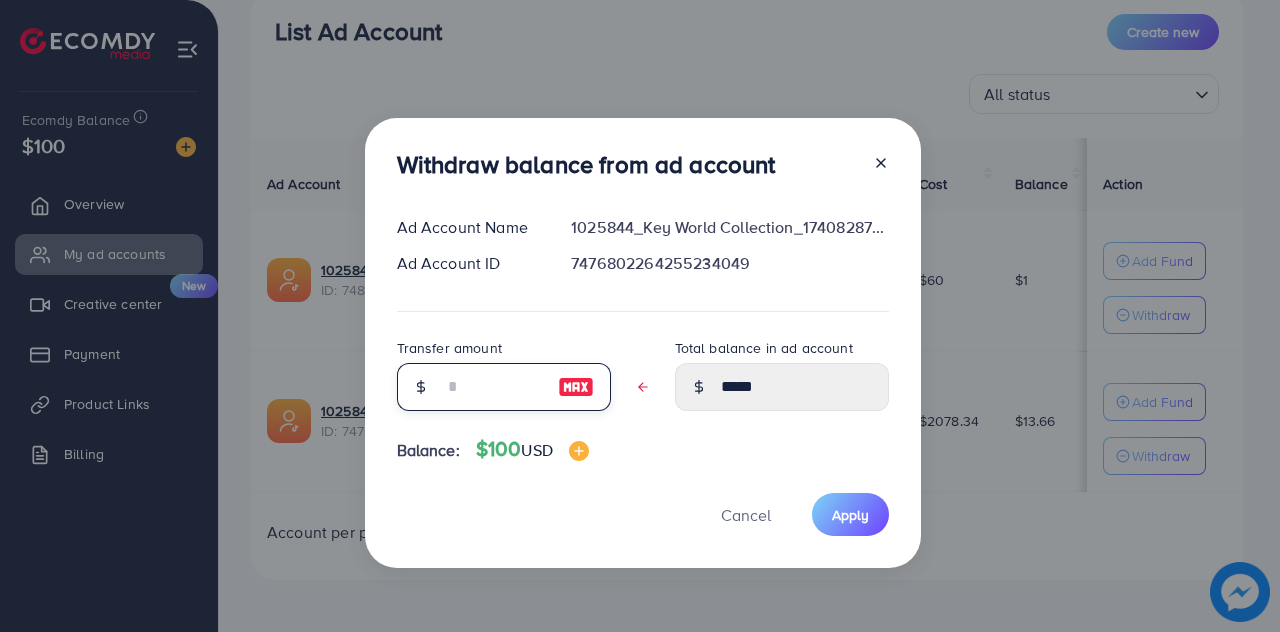 click at bounding box center [493, 387] 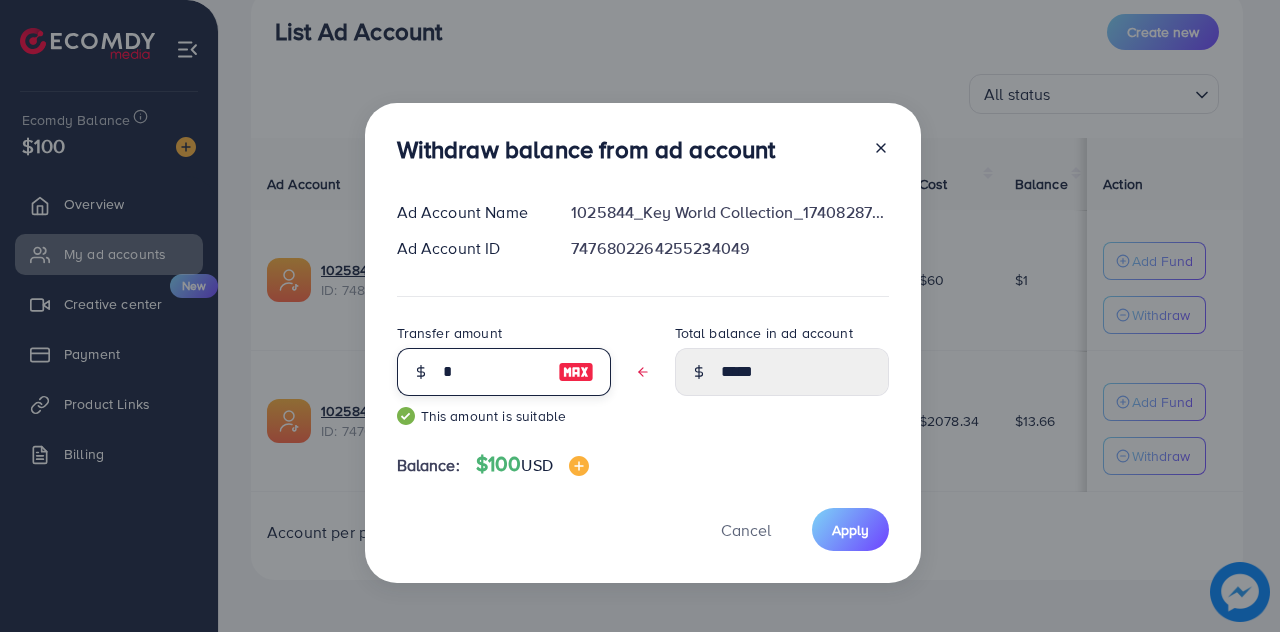 type on "*****" 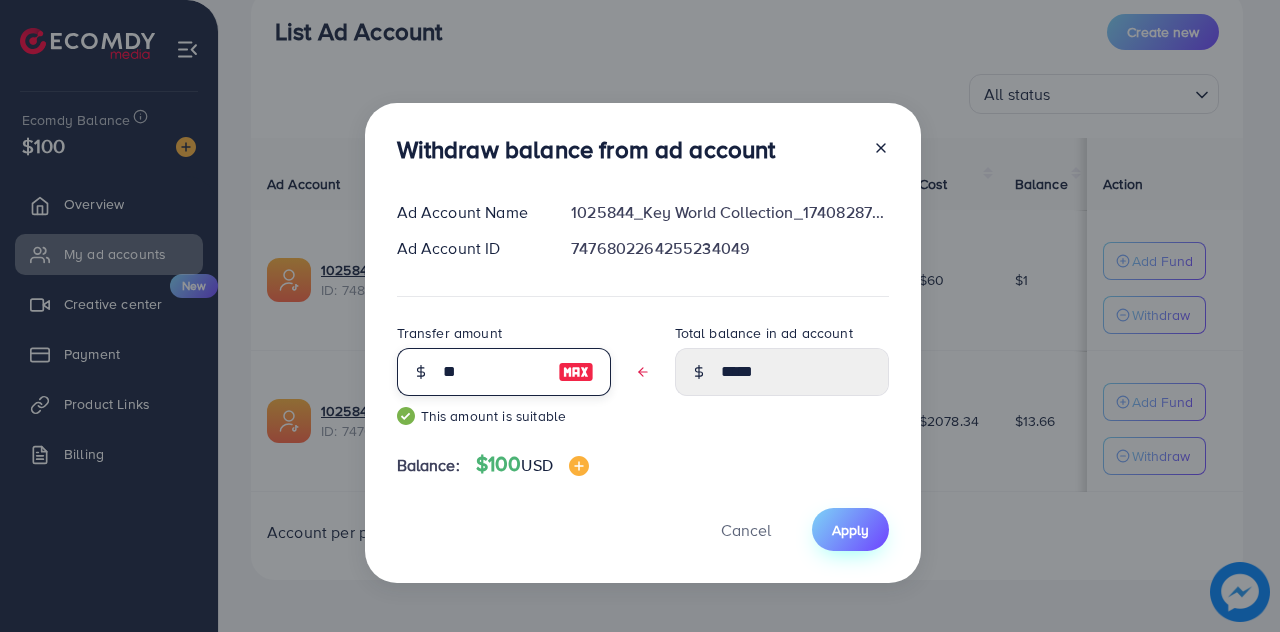 type on "*****" 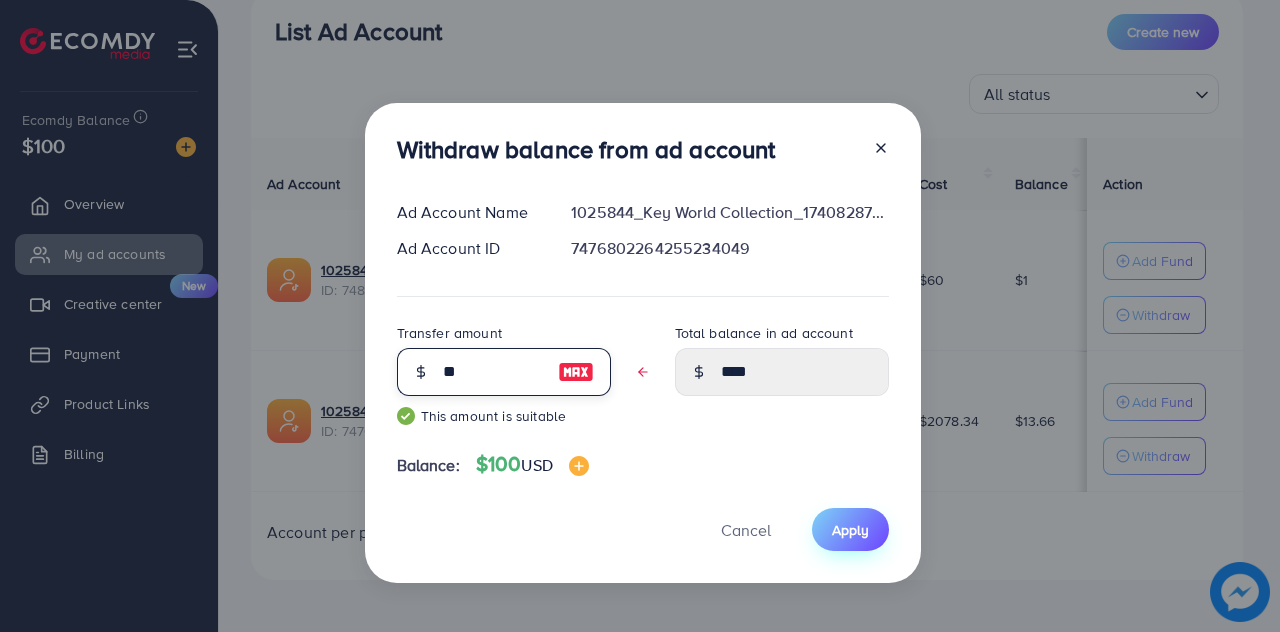 type on "*" 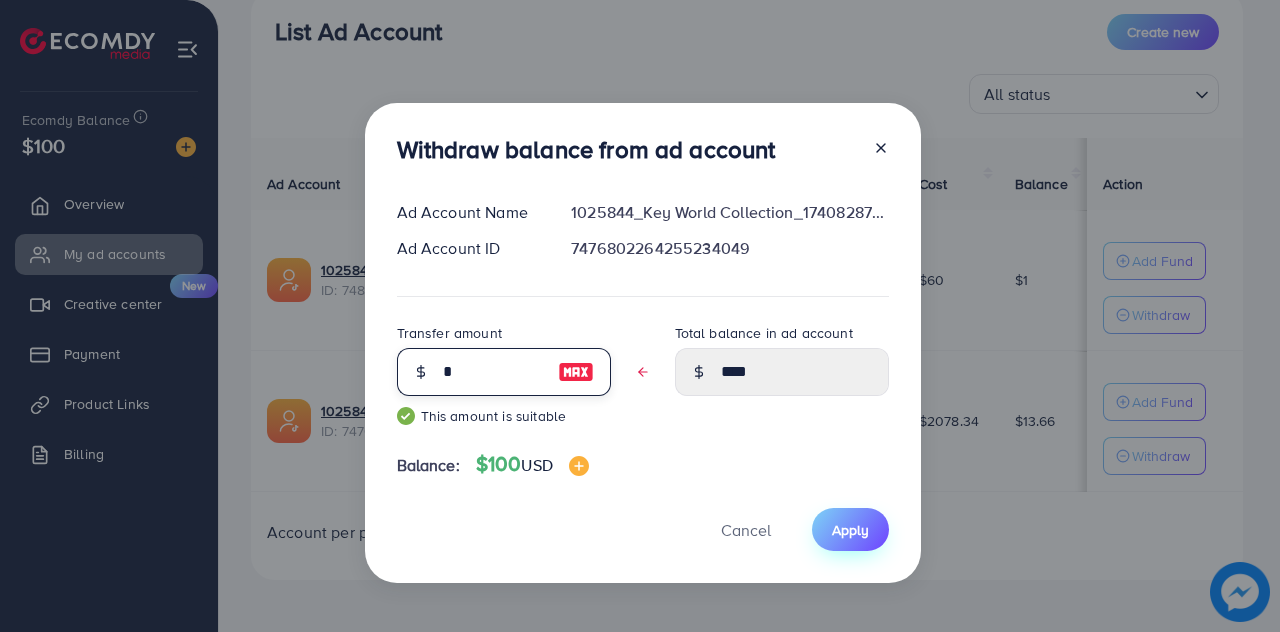 type 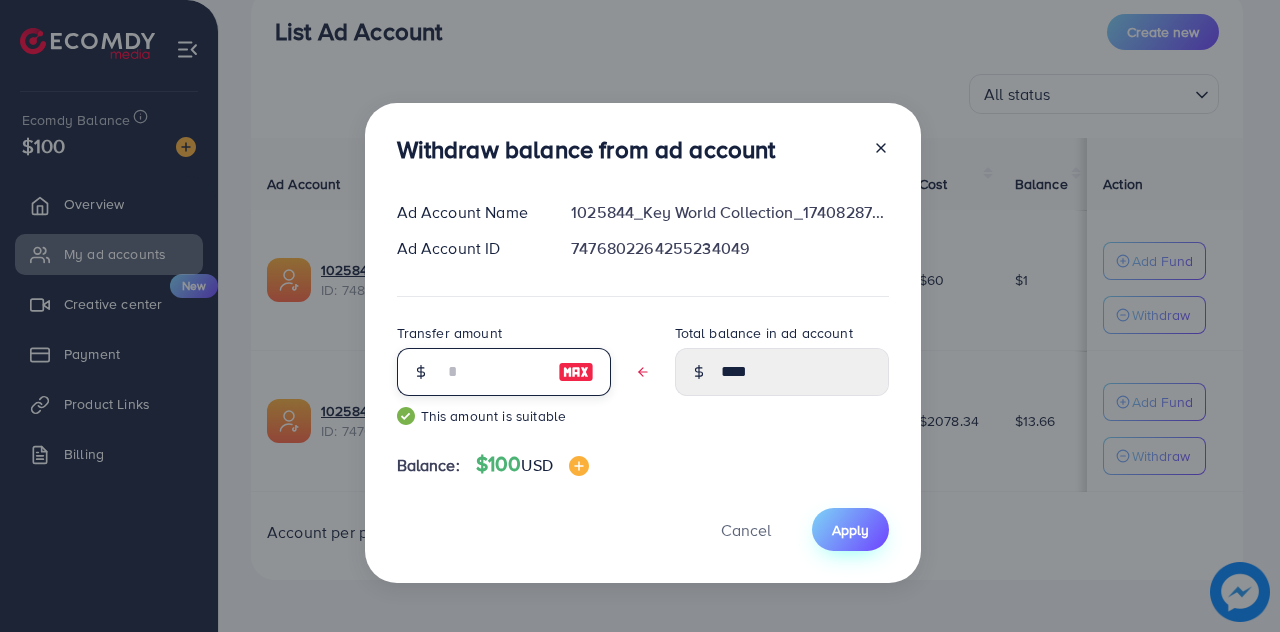 type on "*****" 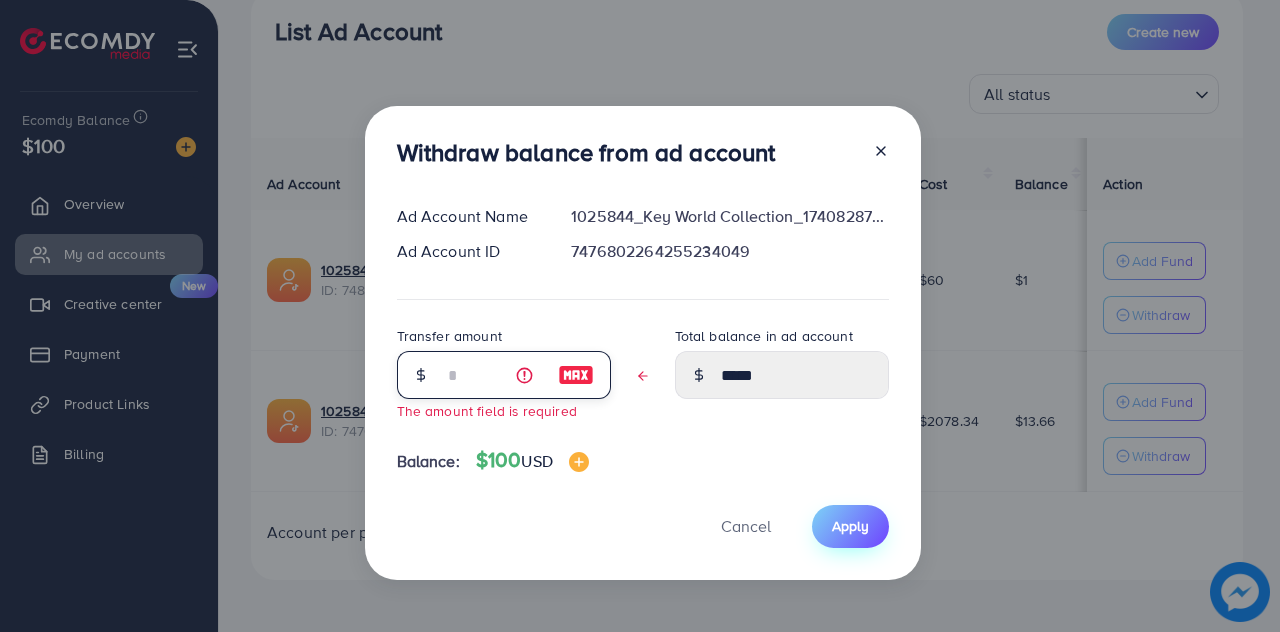 type on "*" 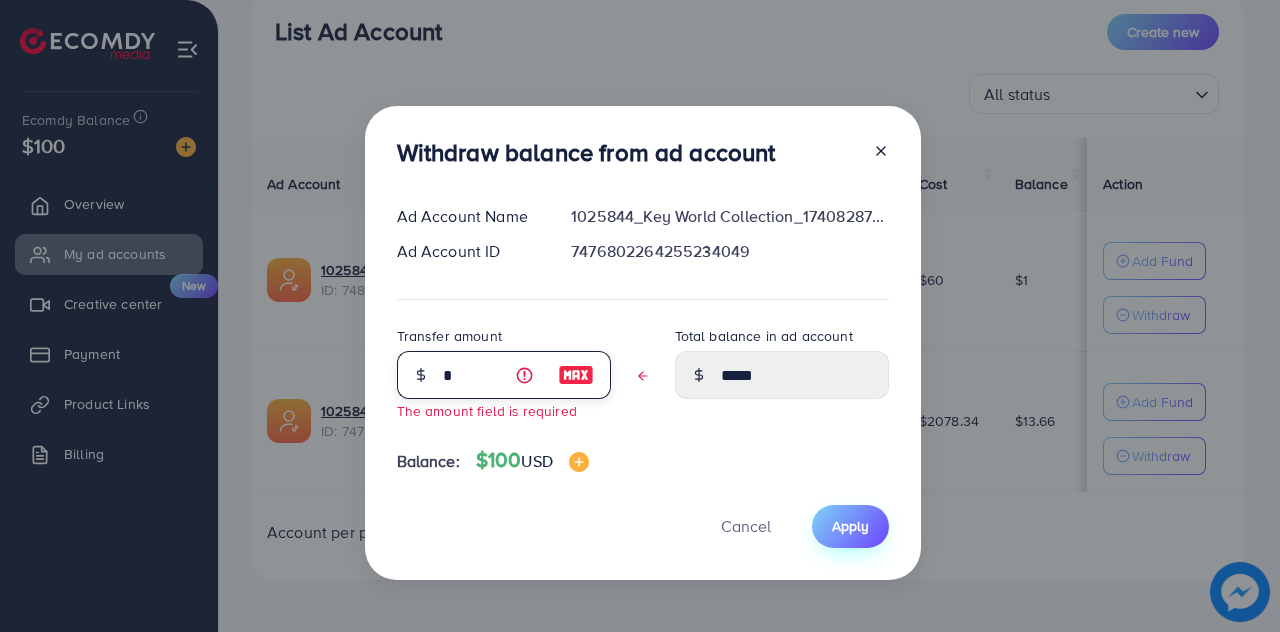 type on "*****" 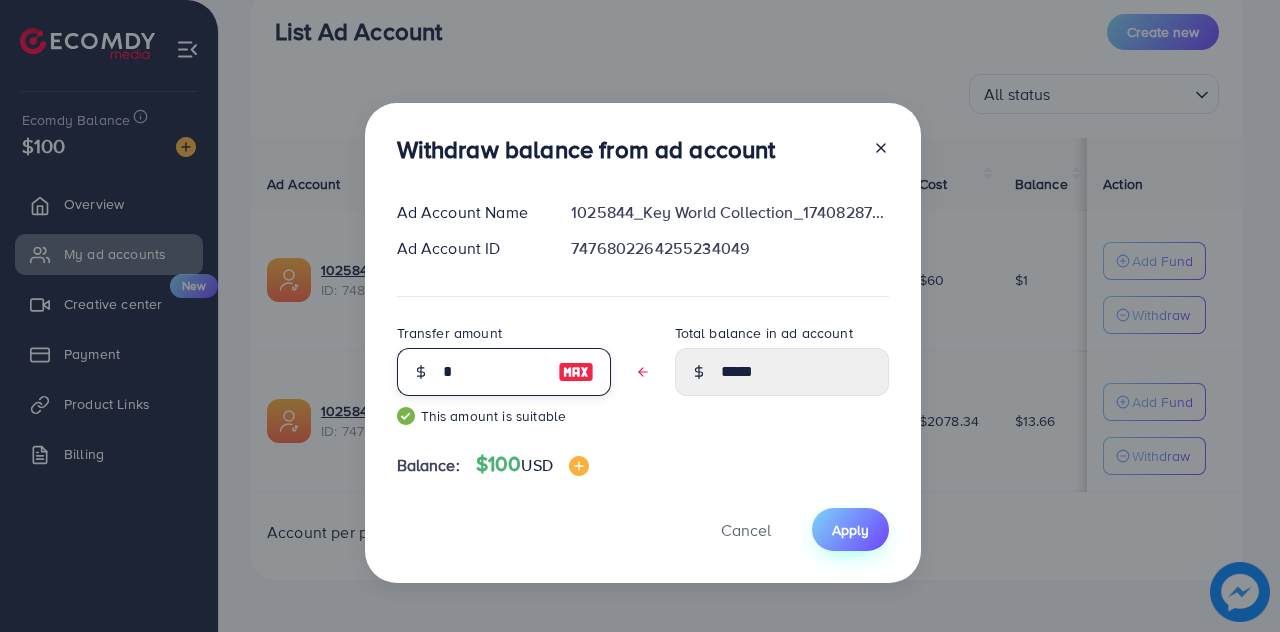 type on "*" 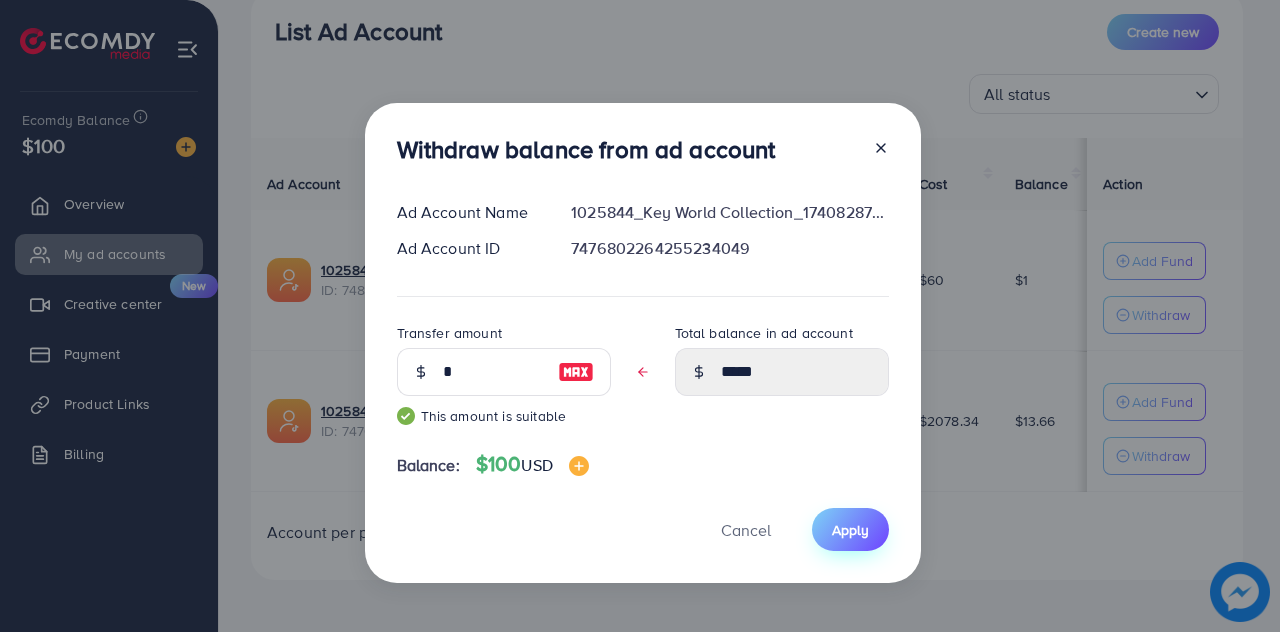 click on "Apply" at bounding box center [850, 530] 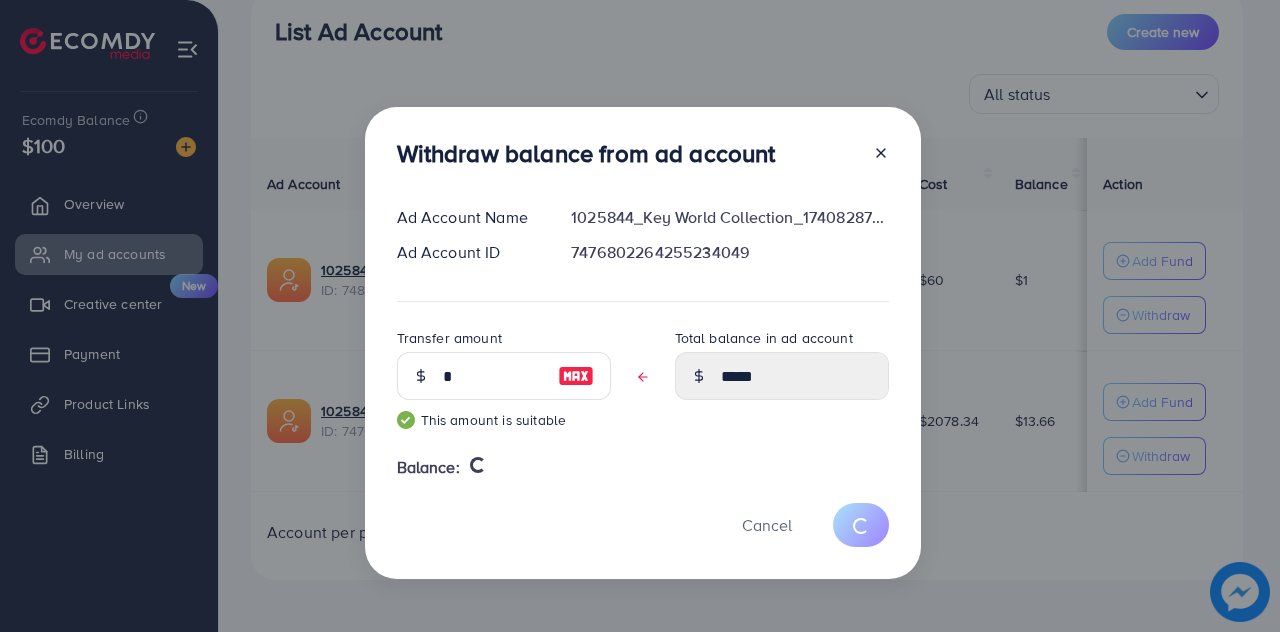 type 